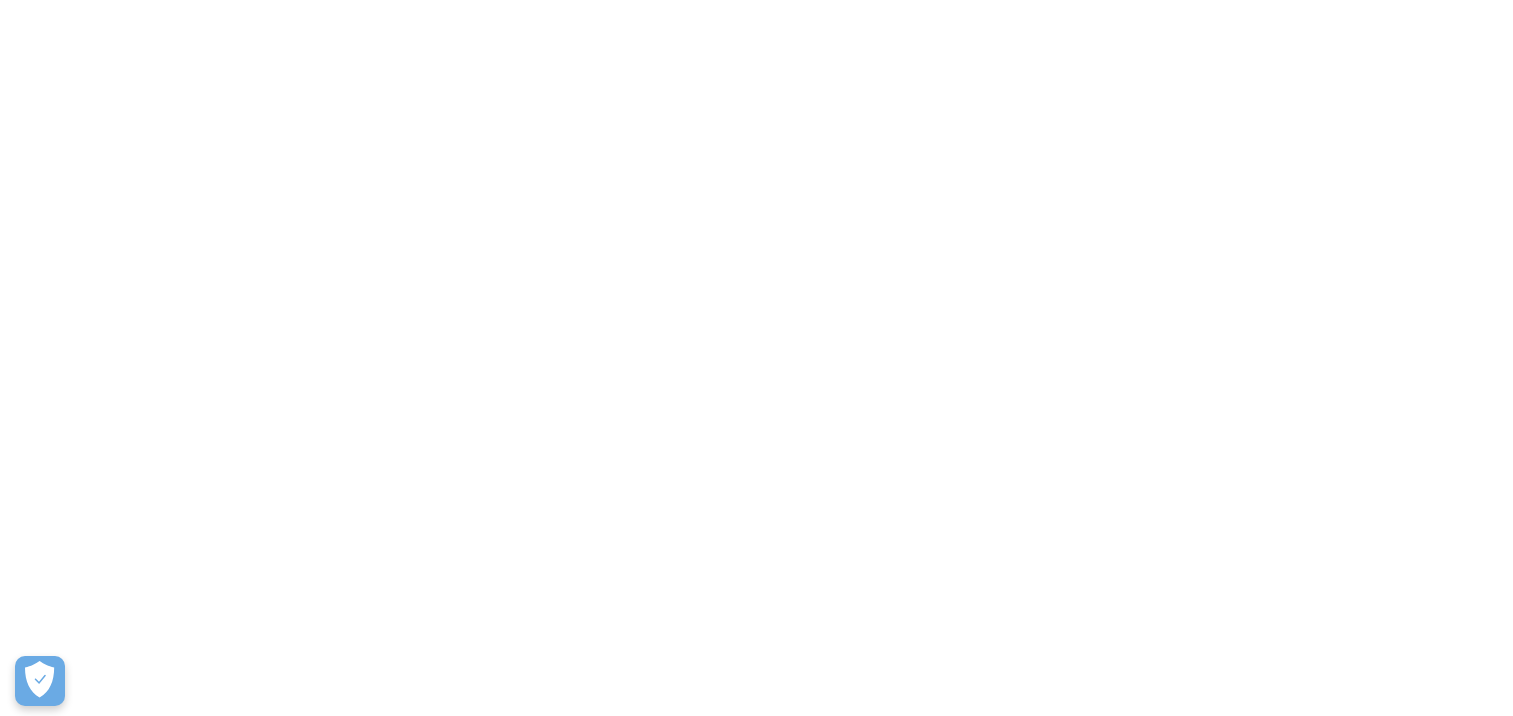 scroll, scrollTop: 0, scrollLeft: 0, axis: both 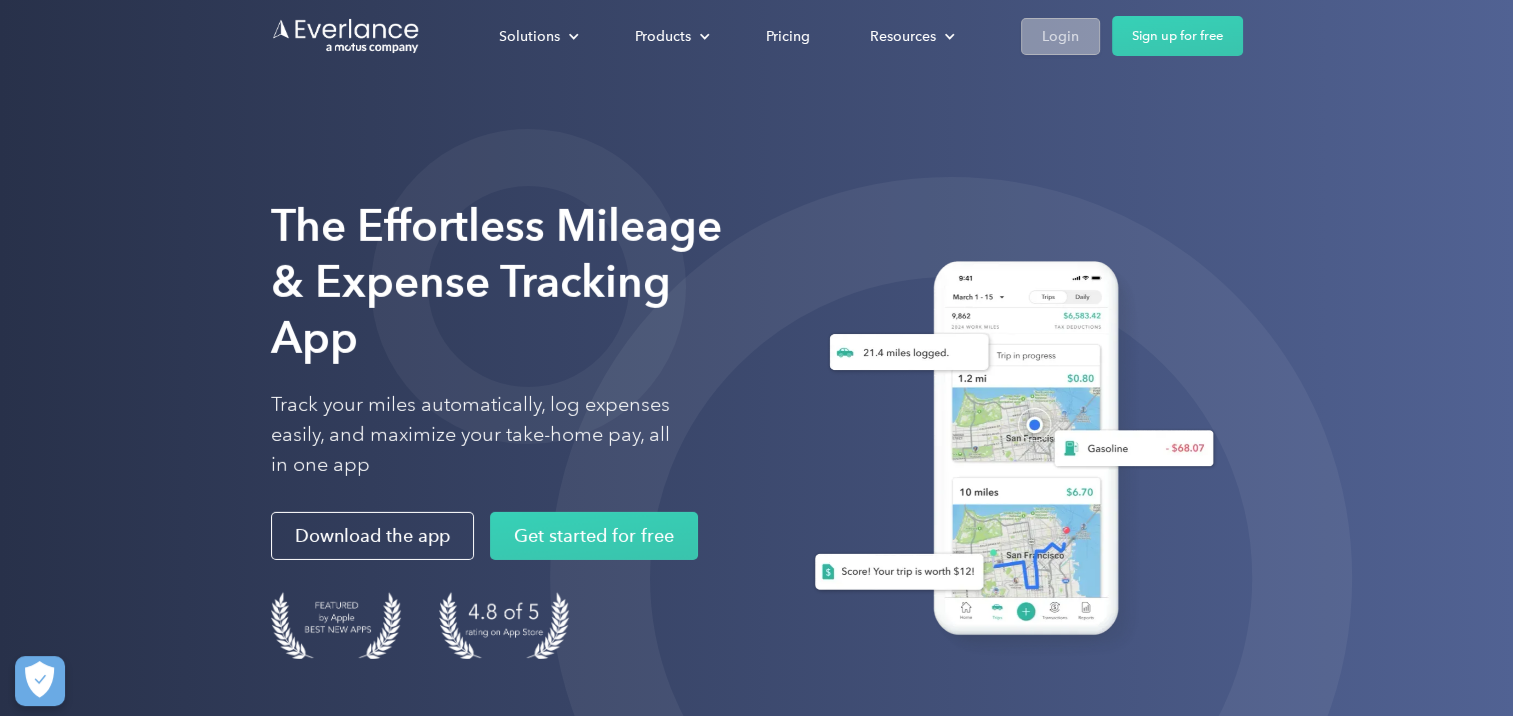 click on "Login" at bounding box center [1060, 36] 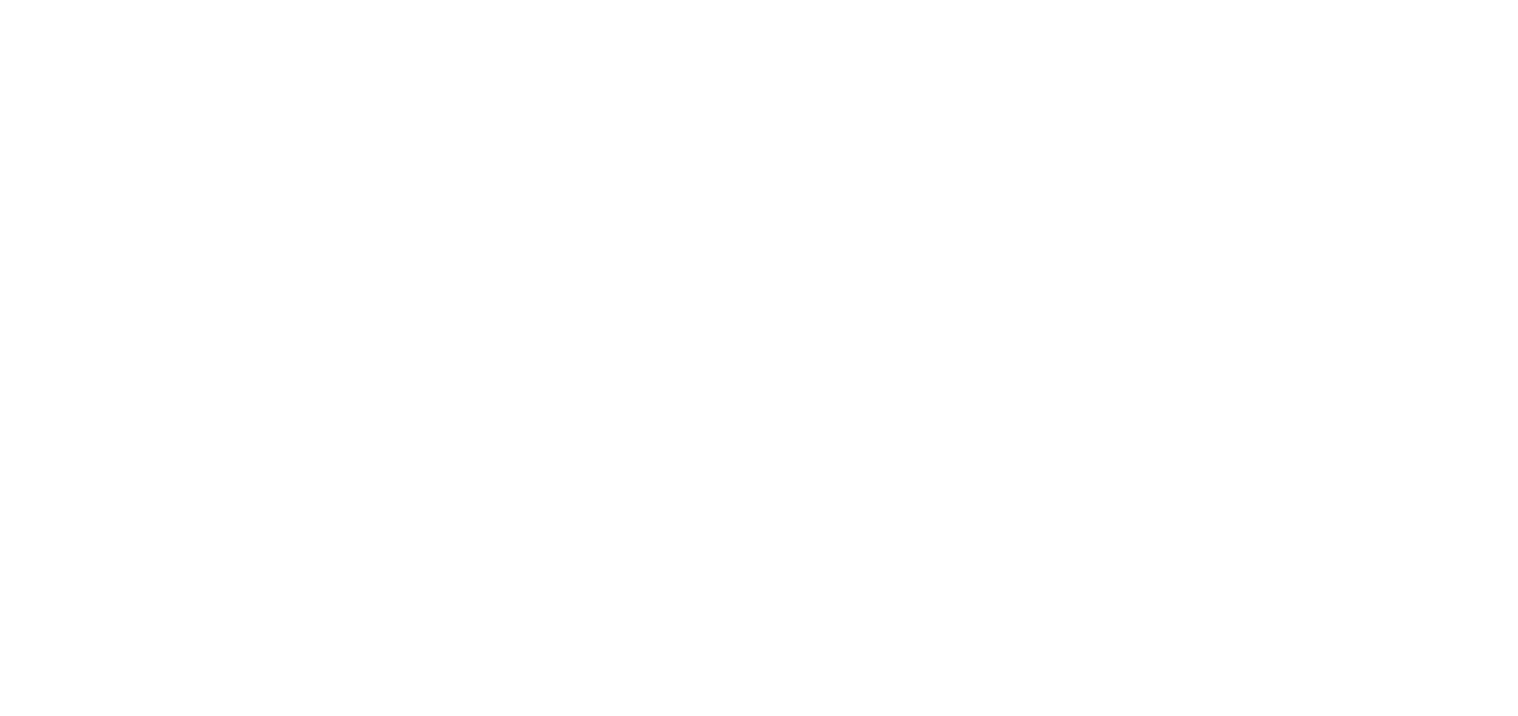 scroll, scrollTop: 0, scrollLeft: 0, axis: both 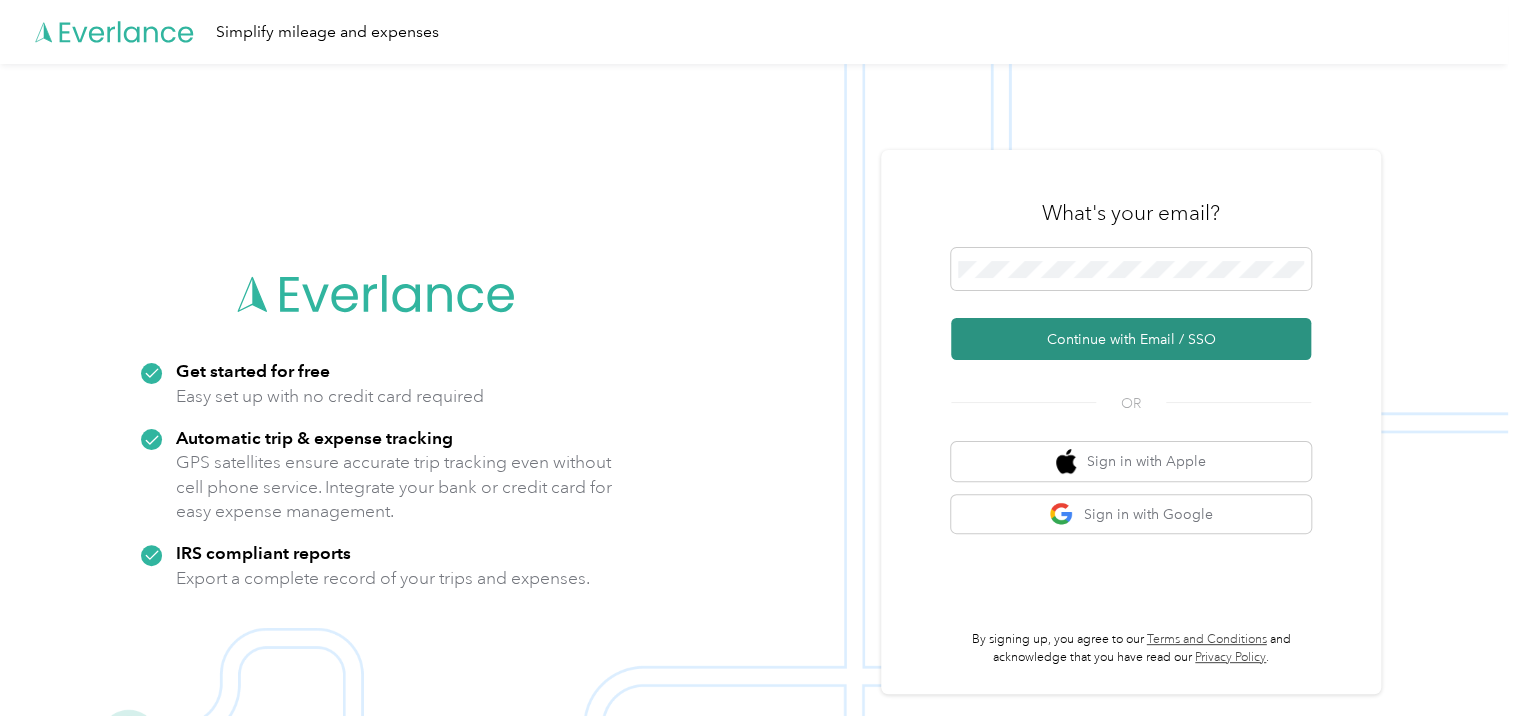 click on "Continue with Email / SSO" at bounding box center [1131, 339] 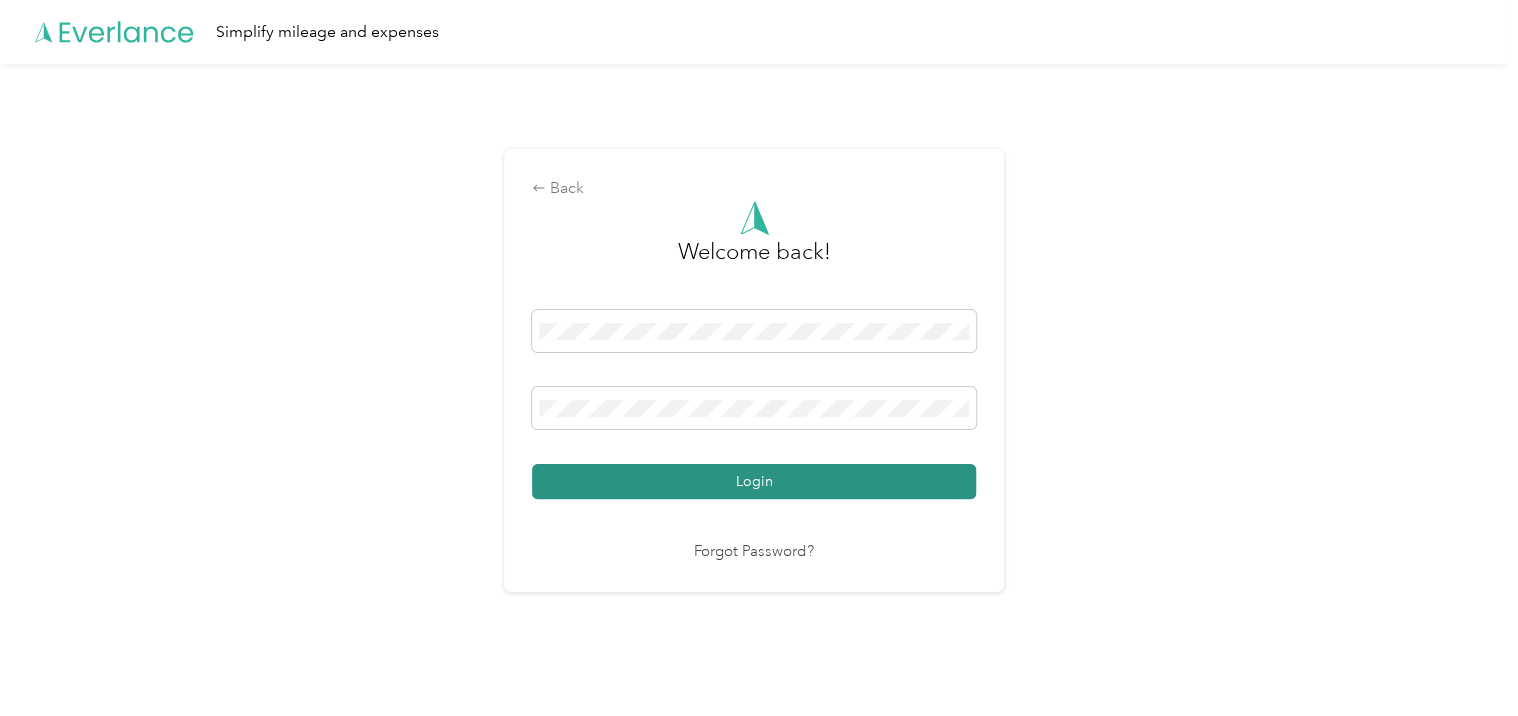 click on "Login" at bounding box center [754, 481] 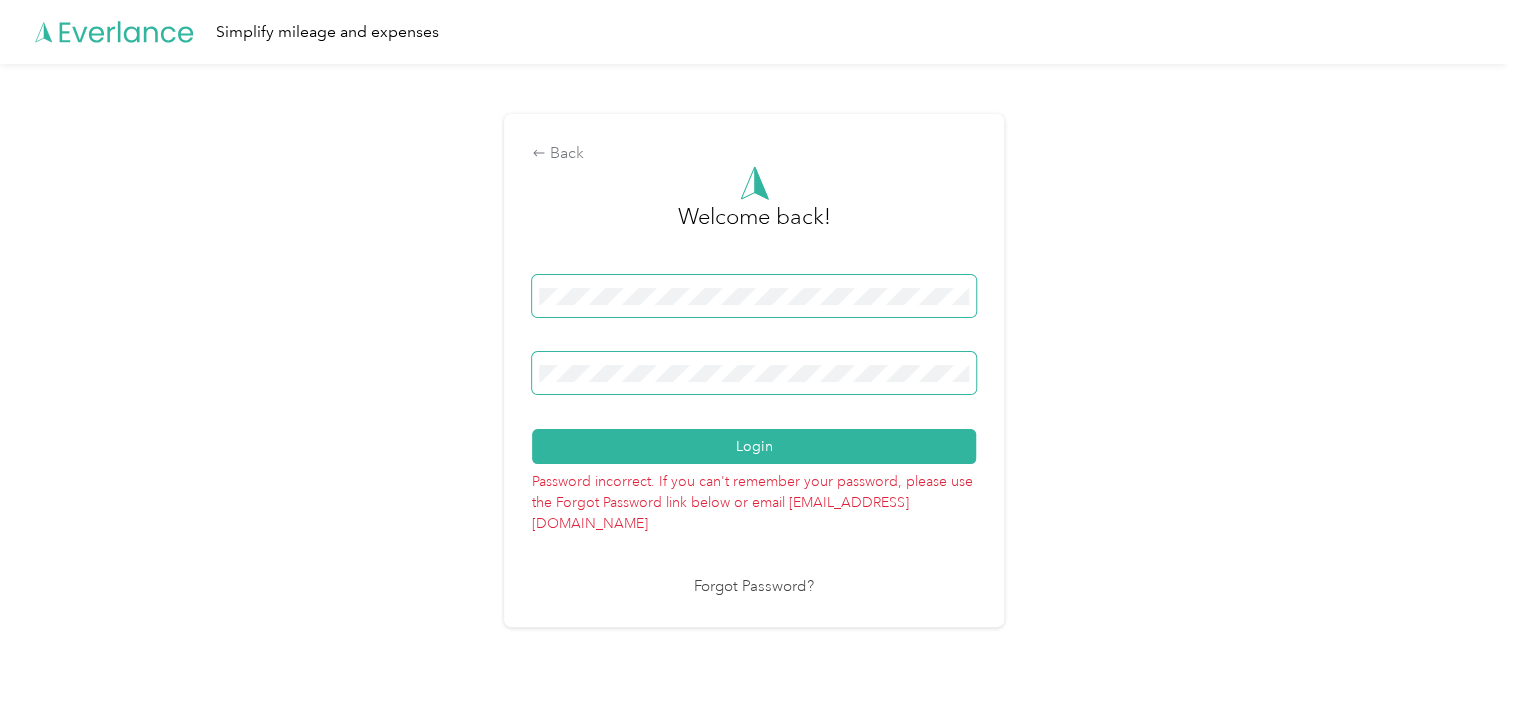 click on "Login" at bounding box center [754, 446] 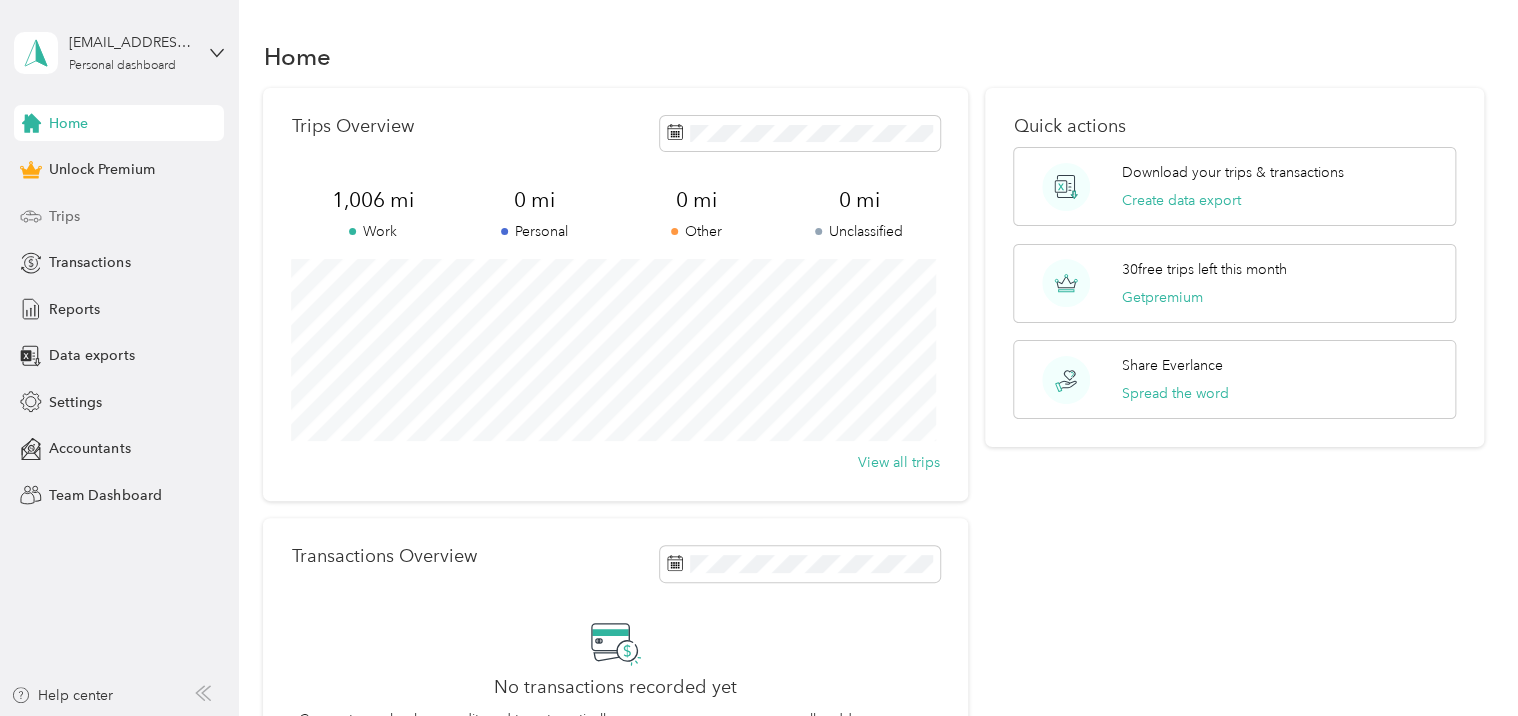 click on "Trips" at bounding box center (64, 216) 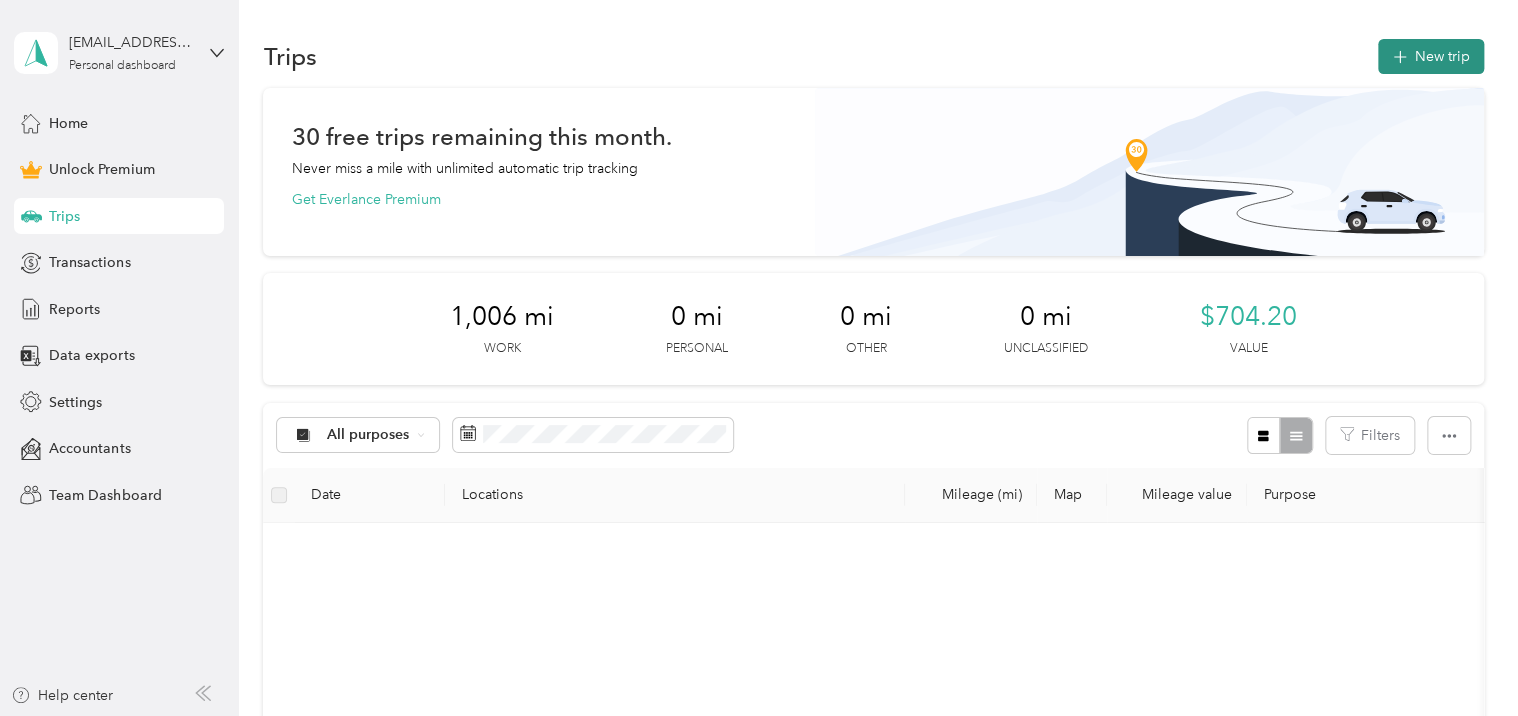 click on "New trip" at bounding box center (1431, 56) 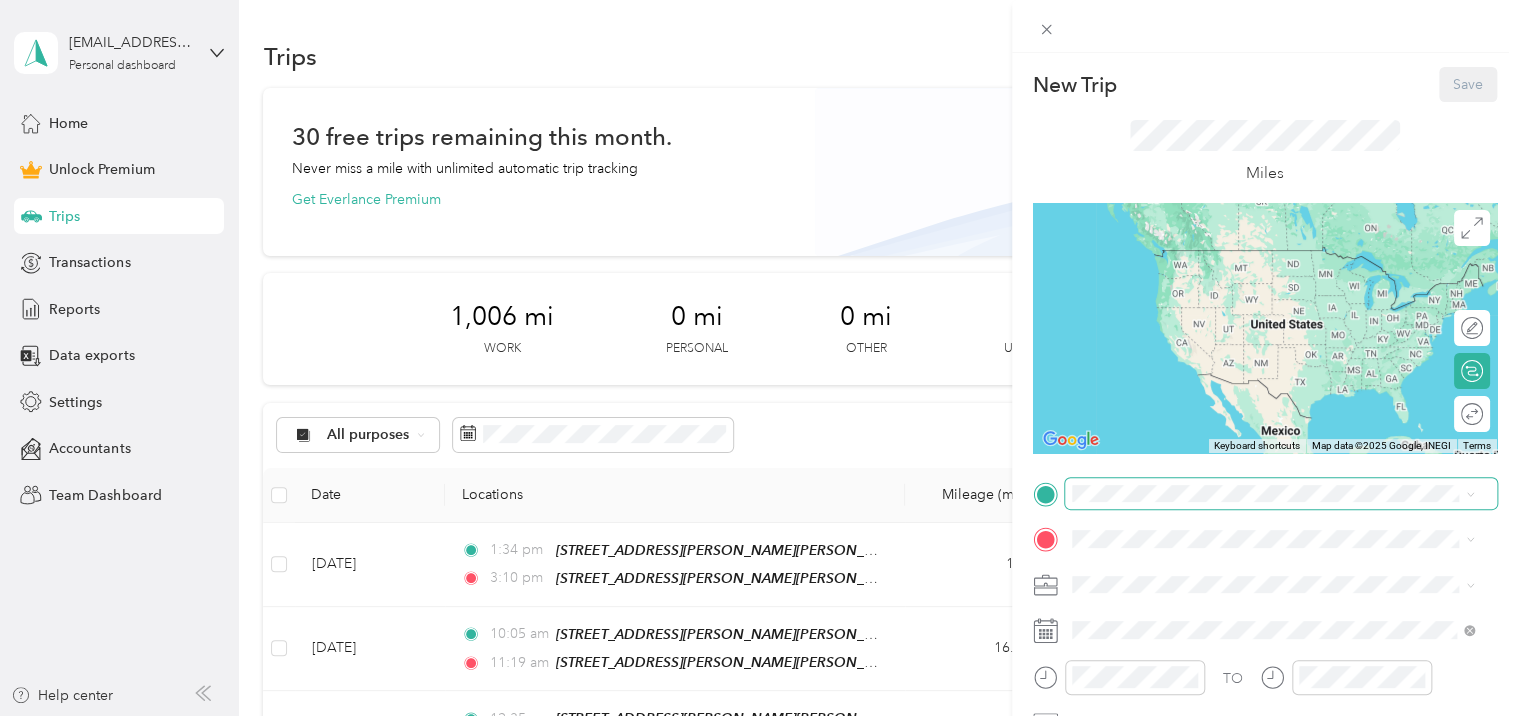 click at bounding box center [1281, 494] 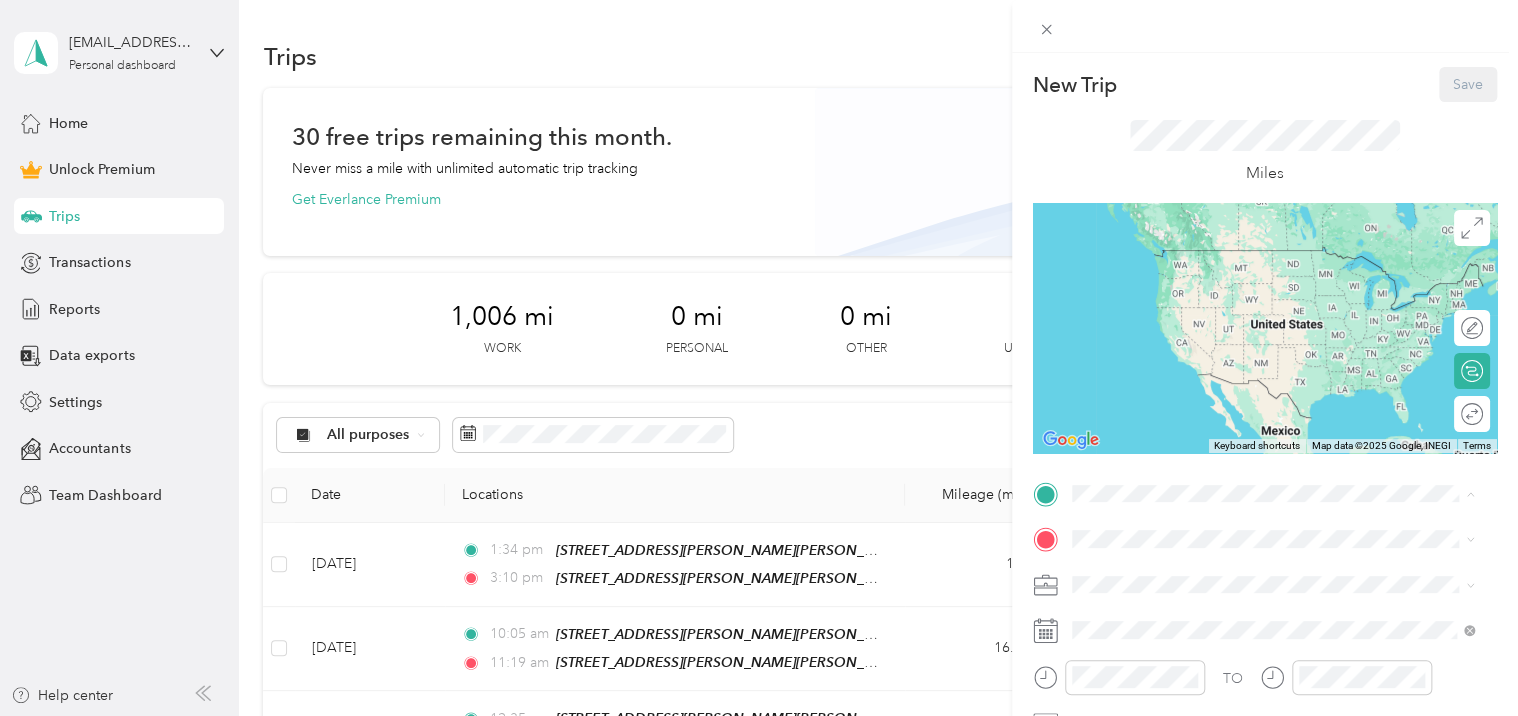 click on "[STREET_ADDRESS][PERSON_NAME][PERSON_NAME]" at bounding box center (1235, 269) 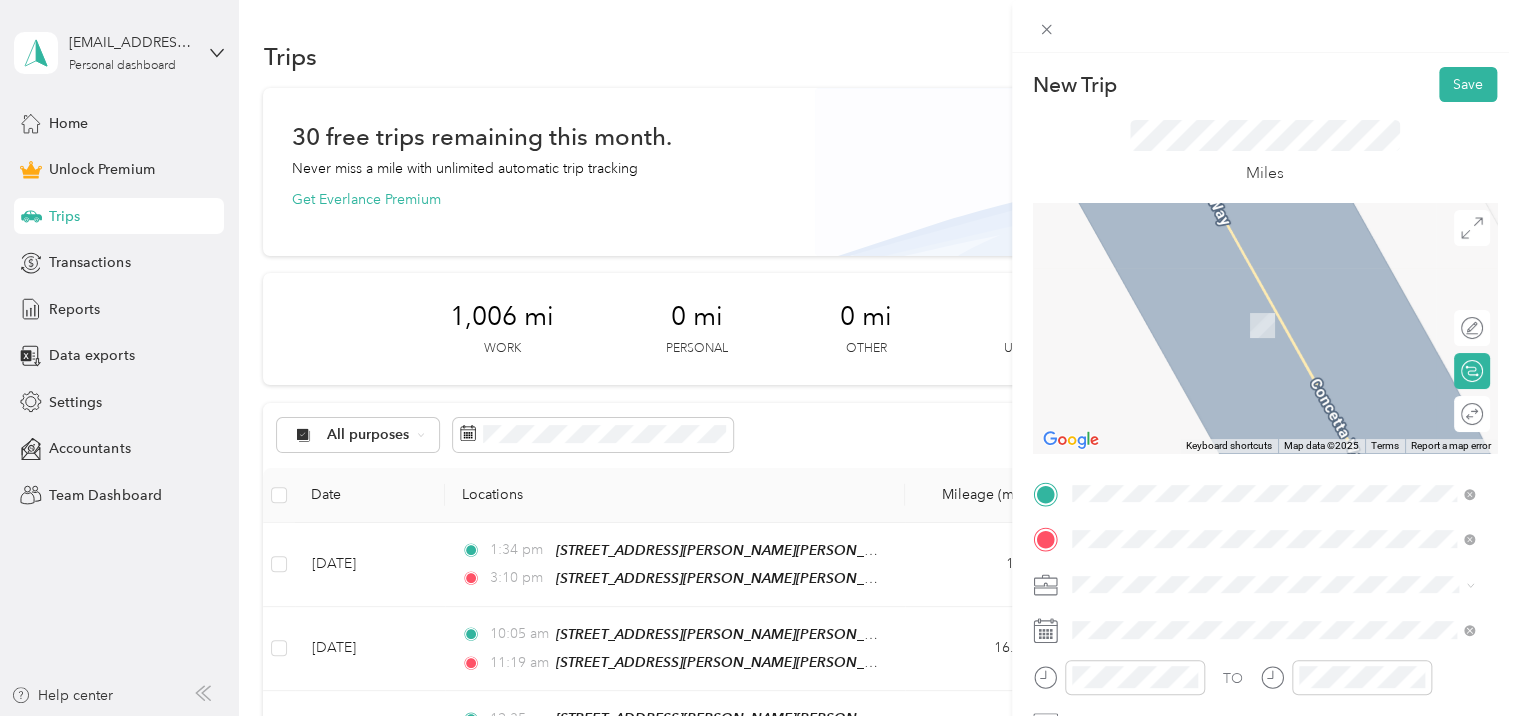 click on "Rockland Trust, [STREET_ADDRESS]" at bounding box center [1222, 325] 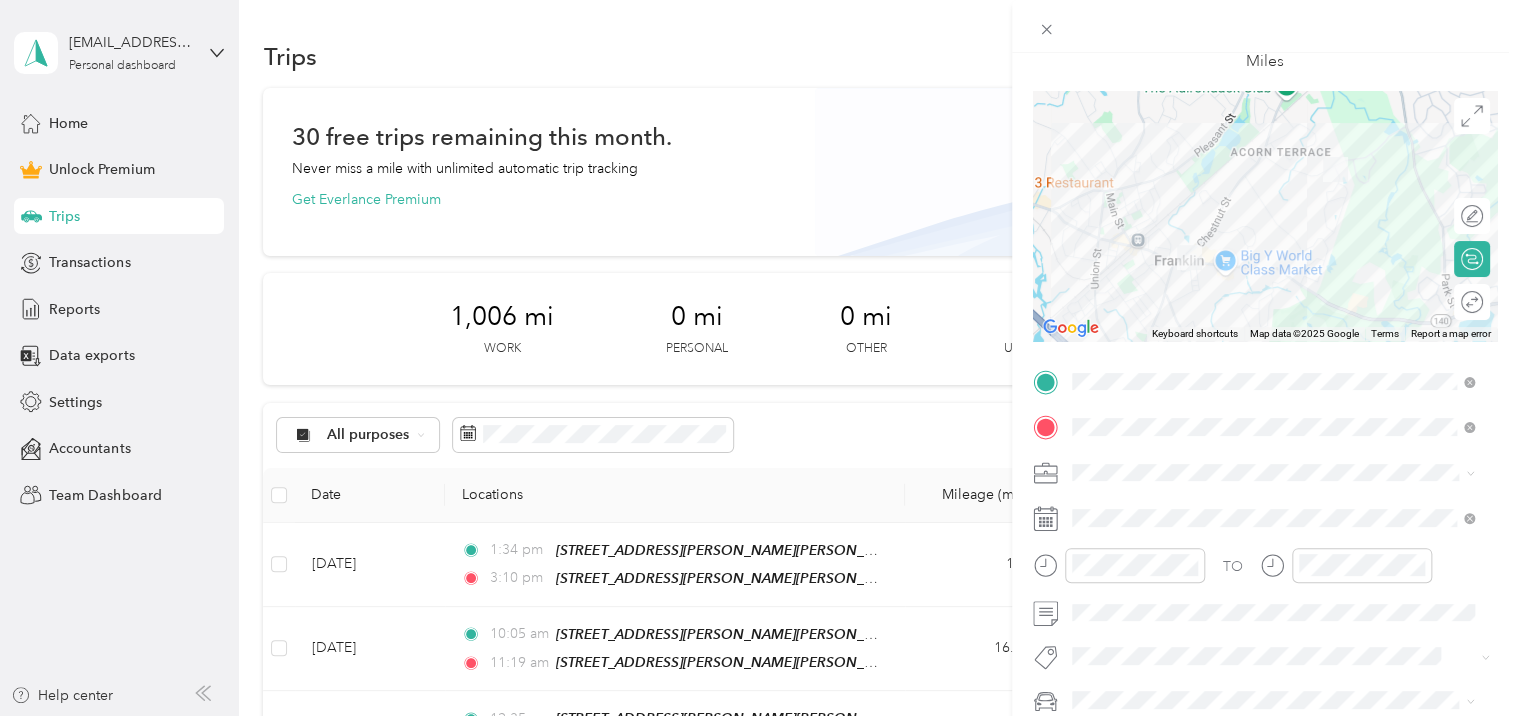 scroll, scrollTop: 118, scrollLeft: 0, axis: vertical 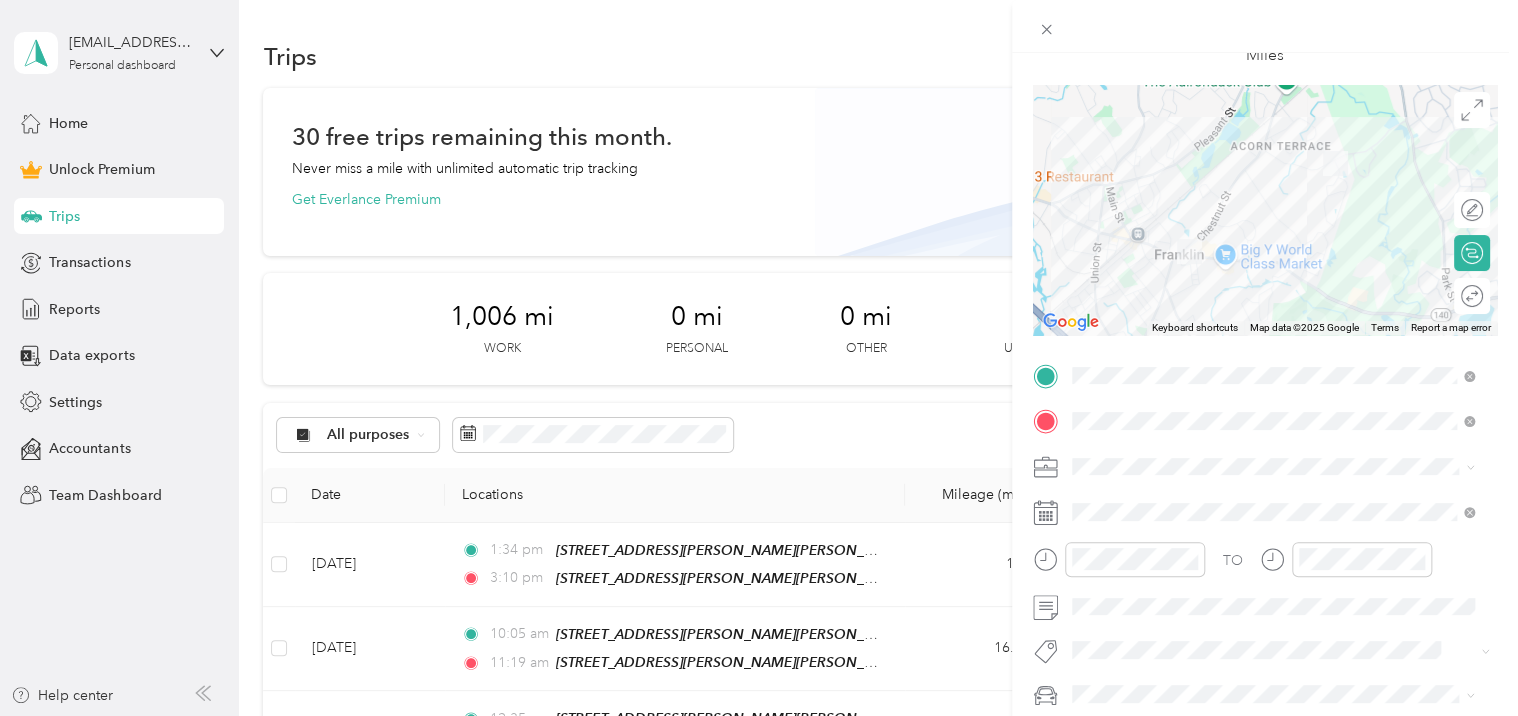 click on "Consultant" at bounding box center (1112, 251) 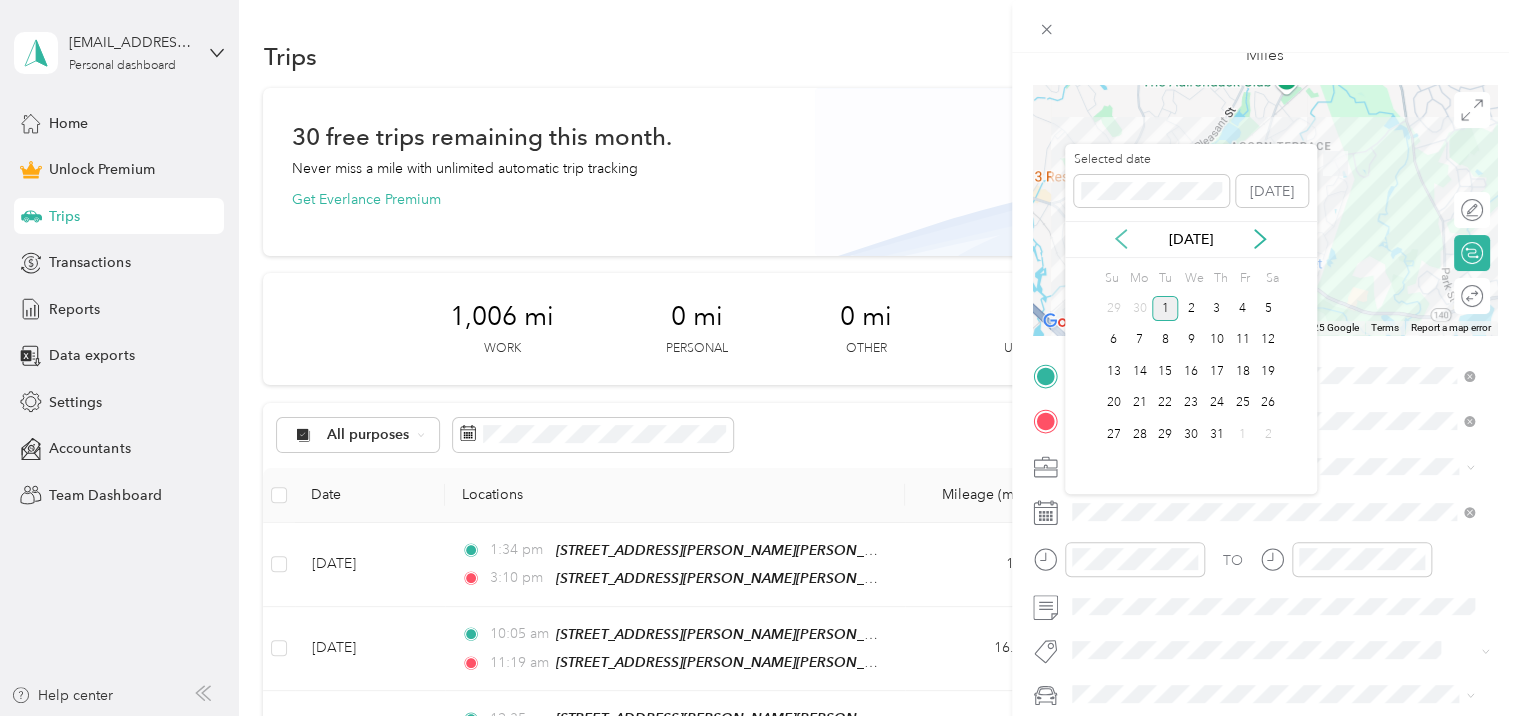 click 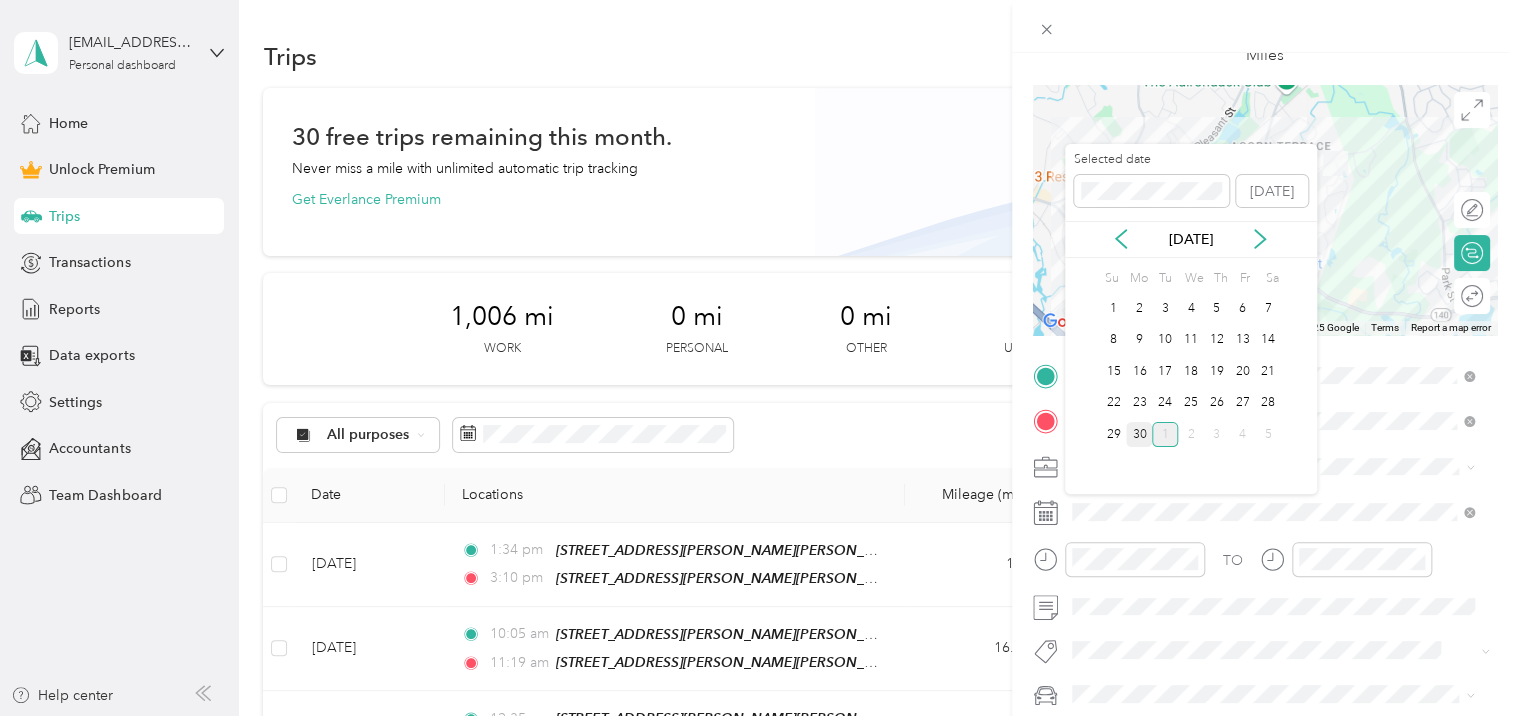 click on "30" at bounding box center (1139, 434) 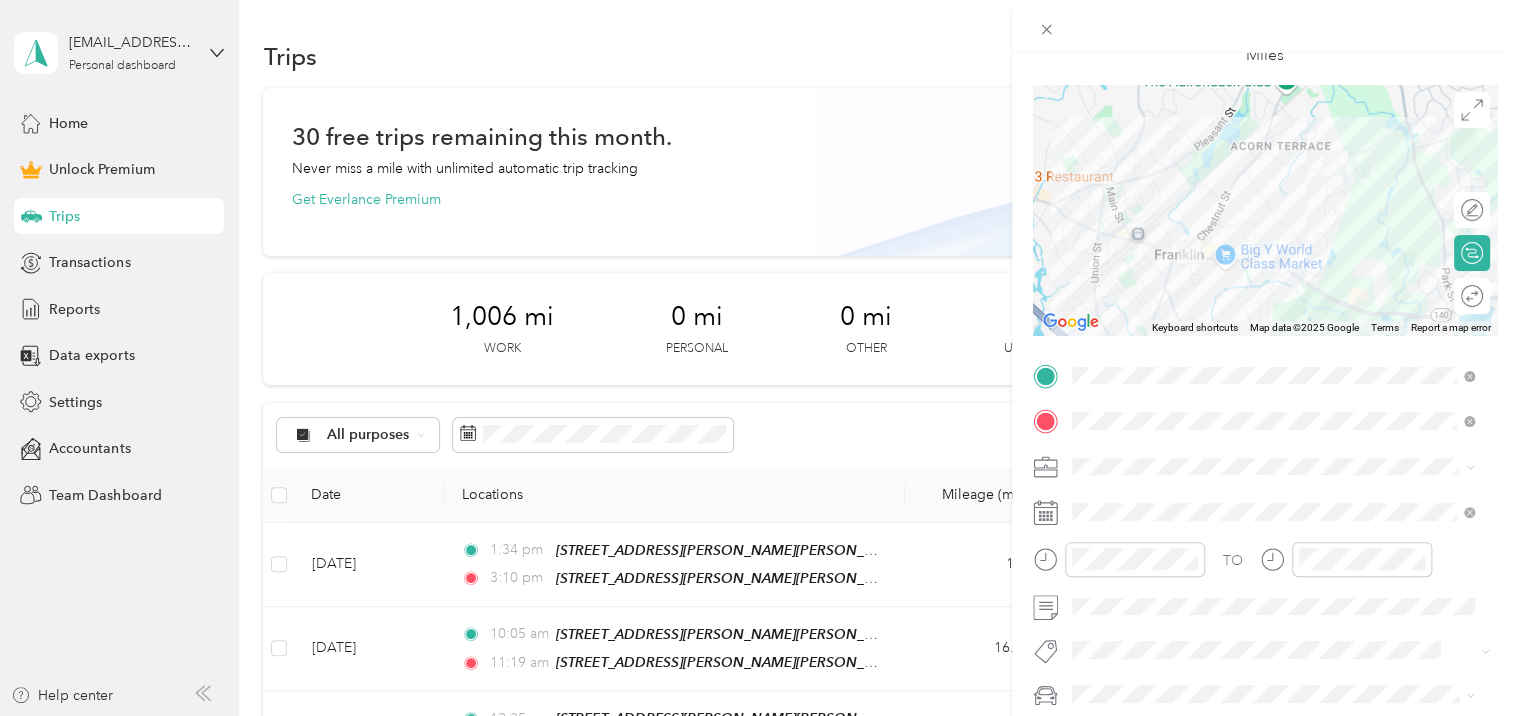 click 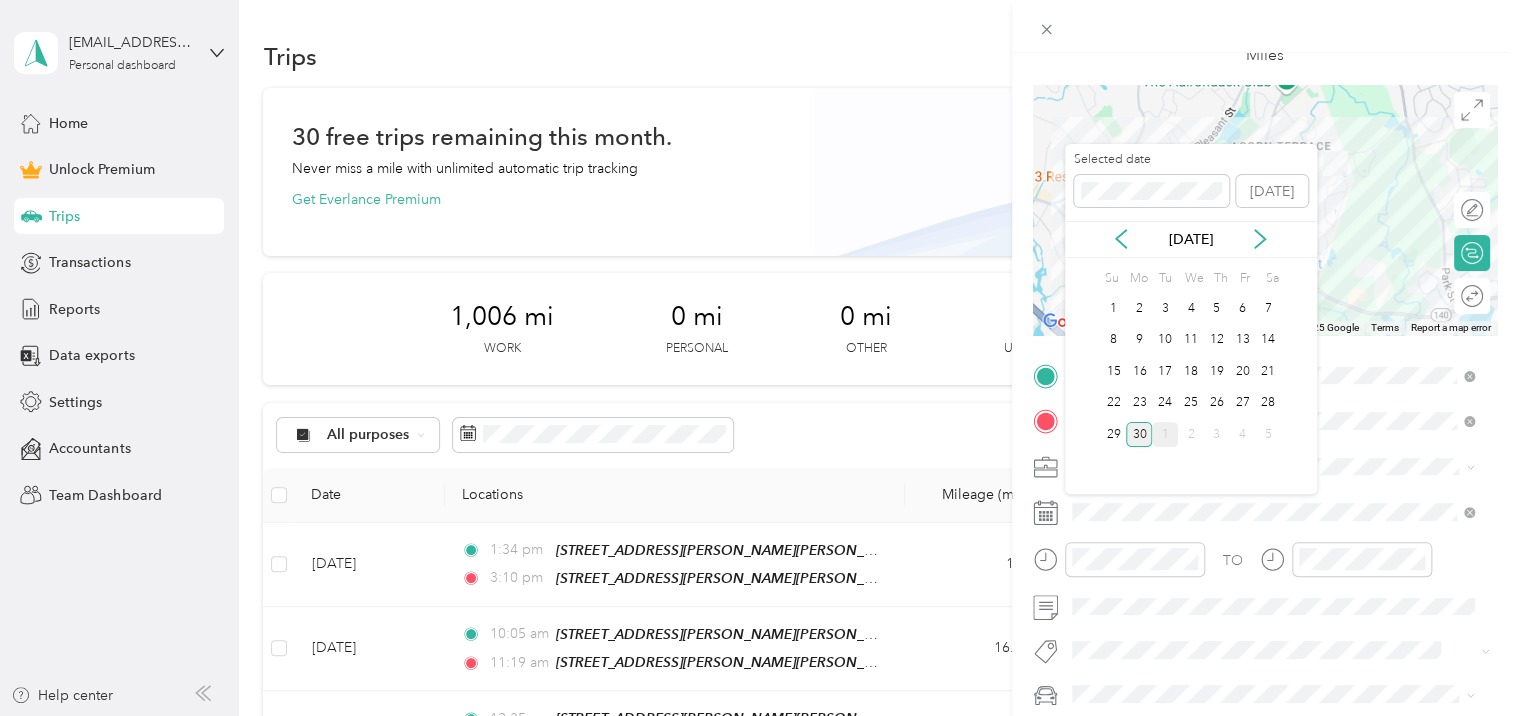 click on "30" at bounding box center (1139, 434) 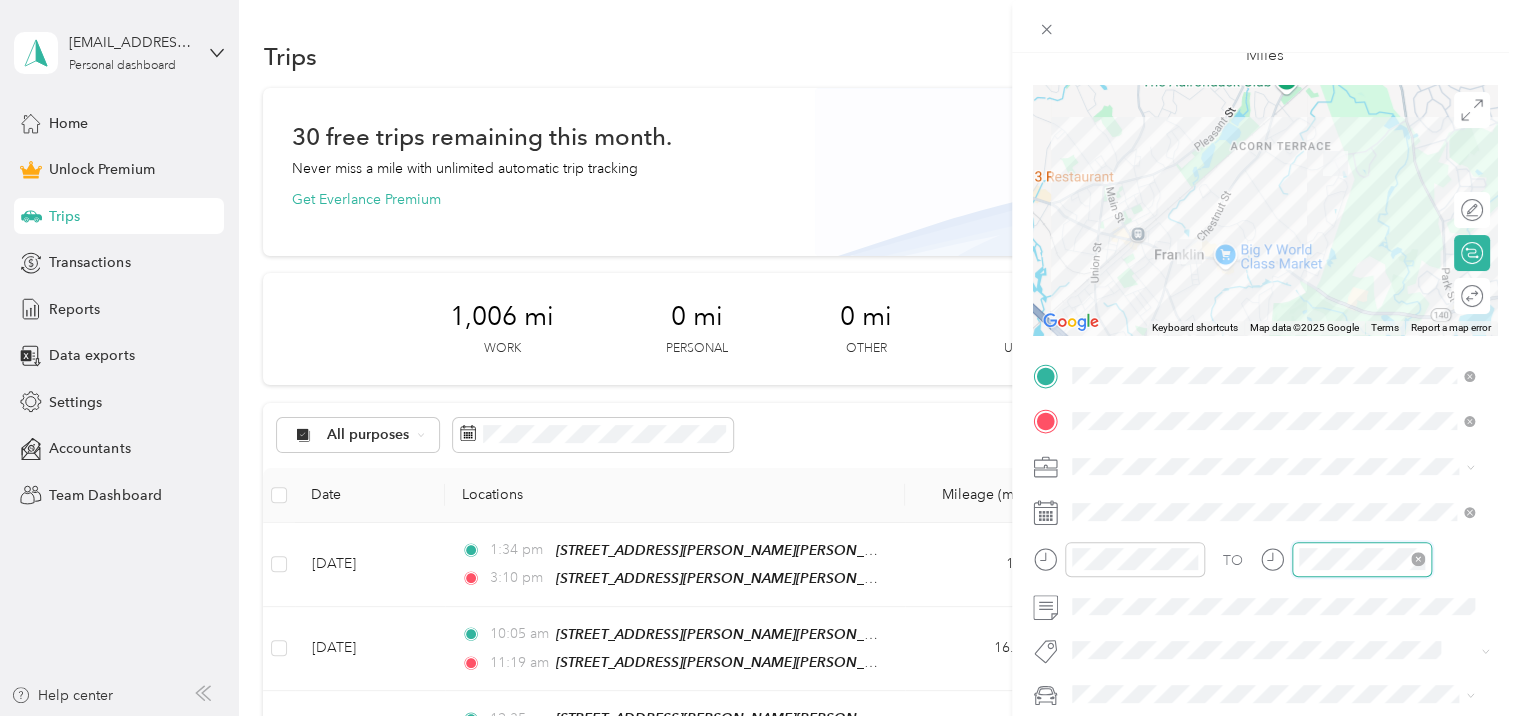 scroll, scrollTop: 120, scrollLeft: 0, axis: vertical 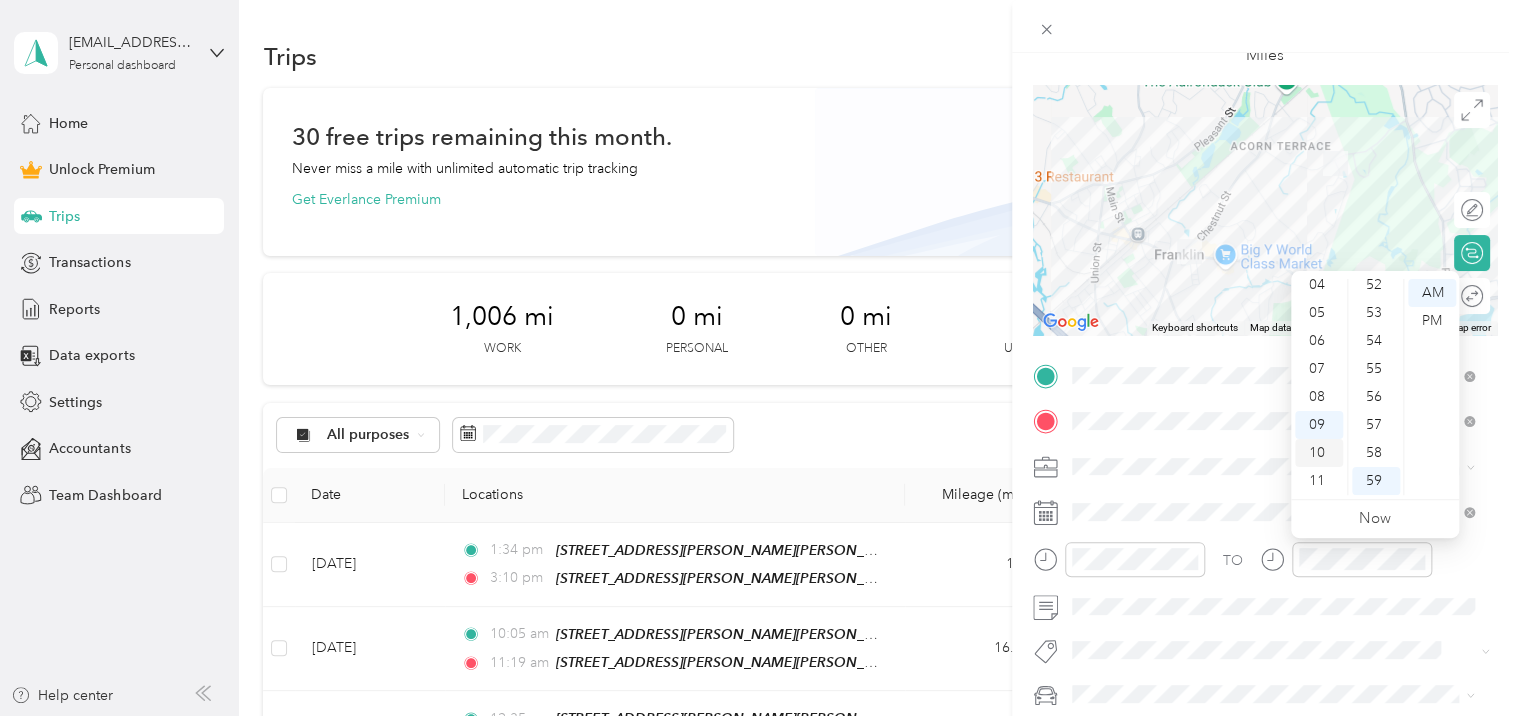 click on "10" at bounding box center (1319, 453) 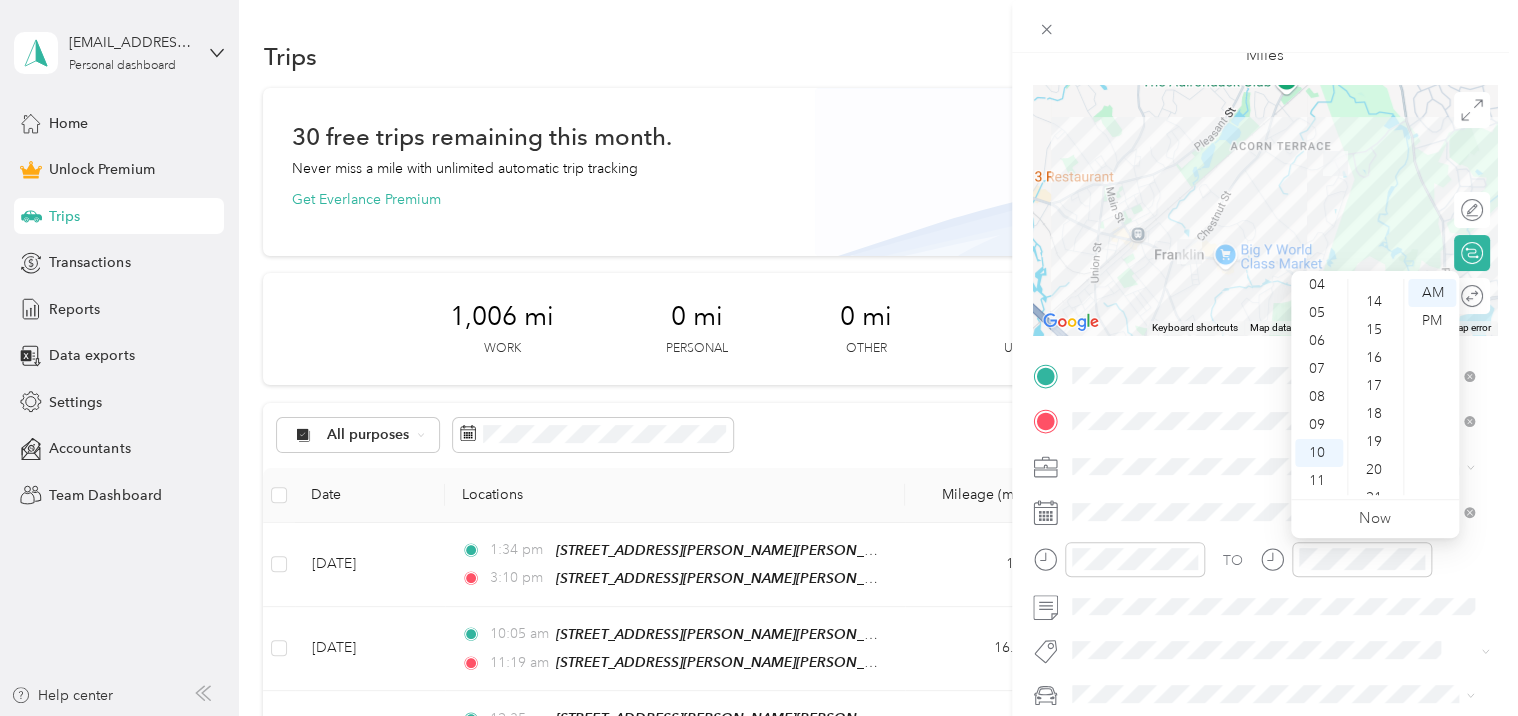 scroll, scrollTop: 403, scrollLeft: 0, axis: vertical 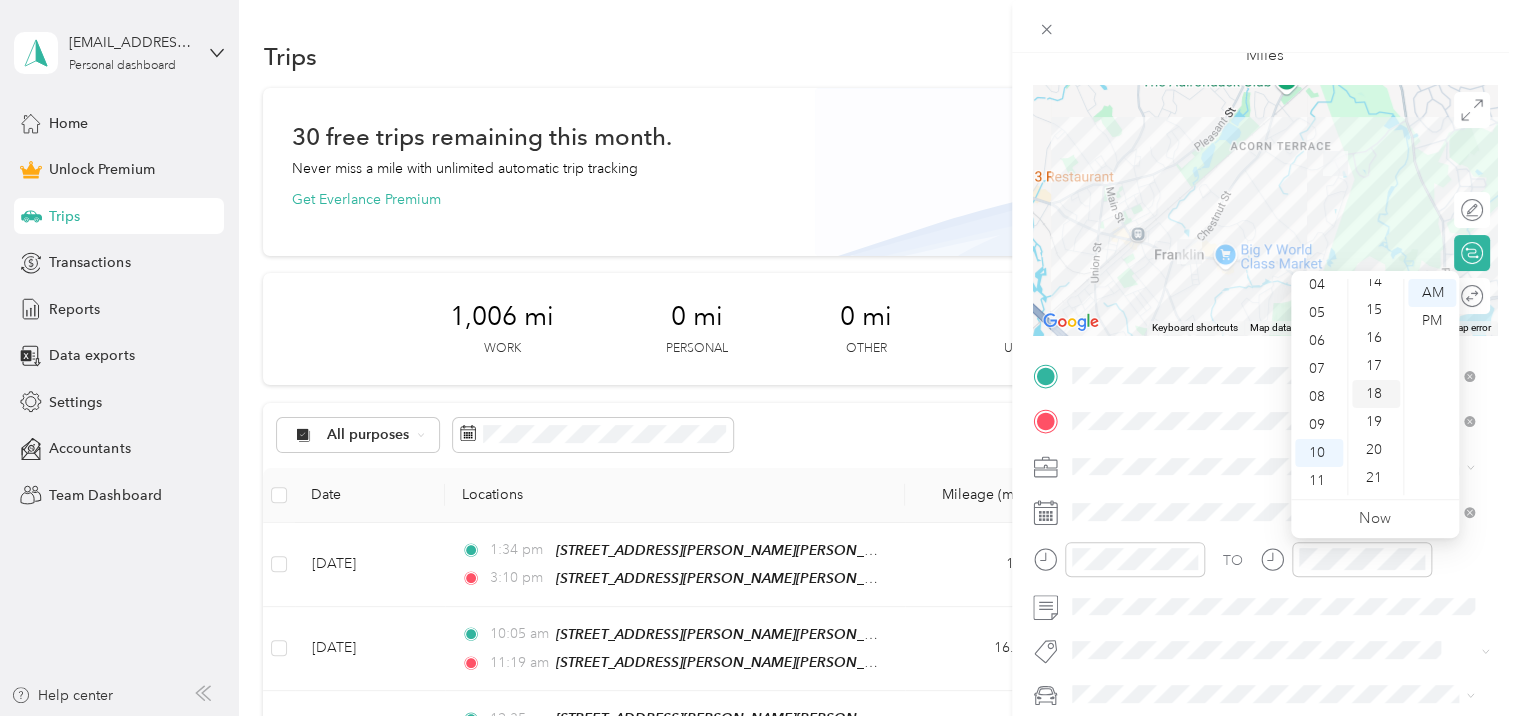 click on "18" at bounding box center (1376, 394) 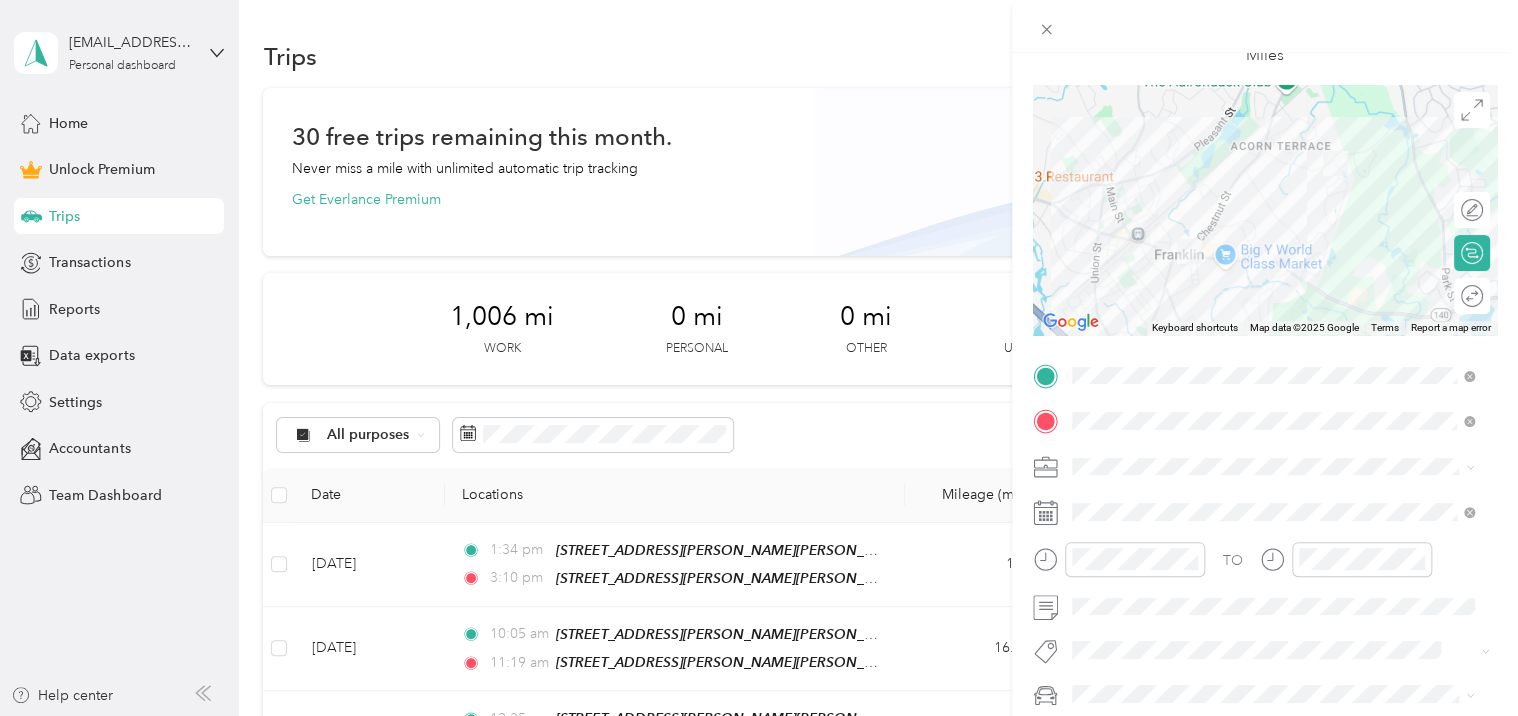 click on "Ford Fusion" at bounding box center [1273, 647] 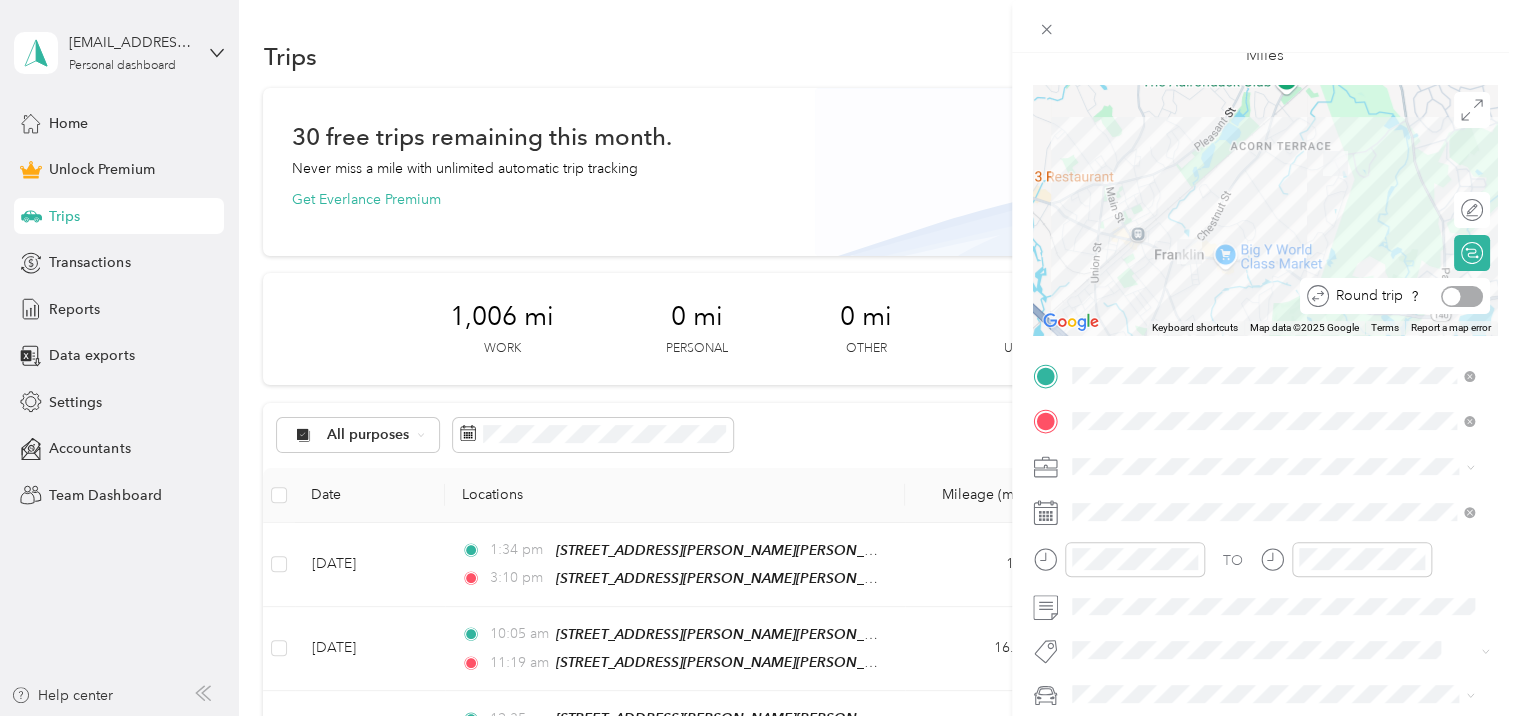 click at bounding box center (1462, 296) 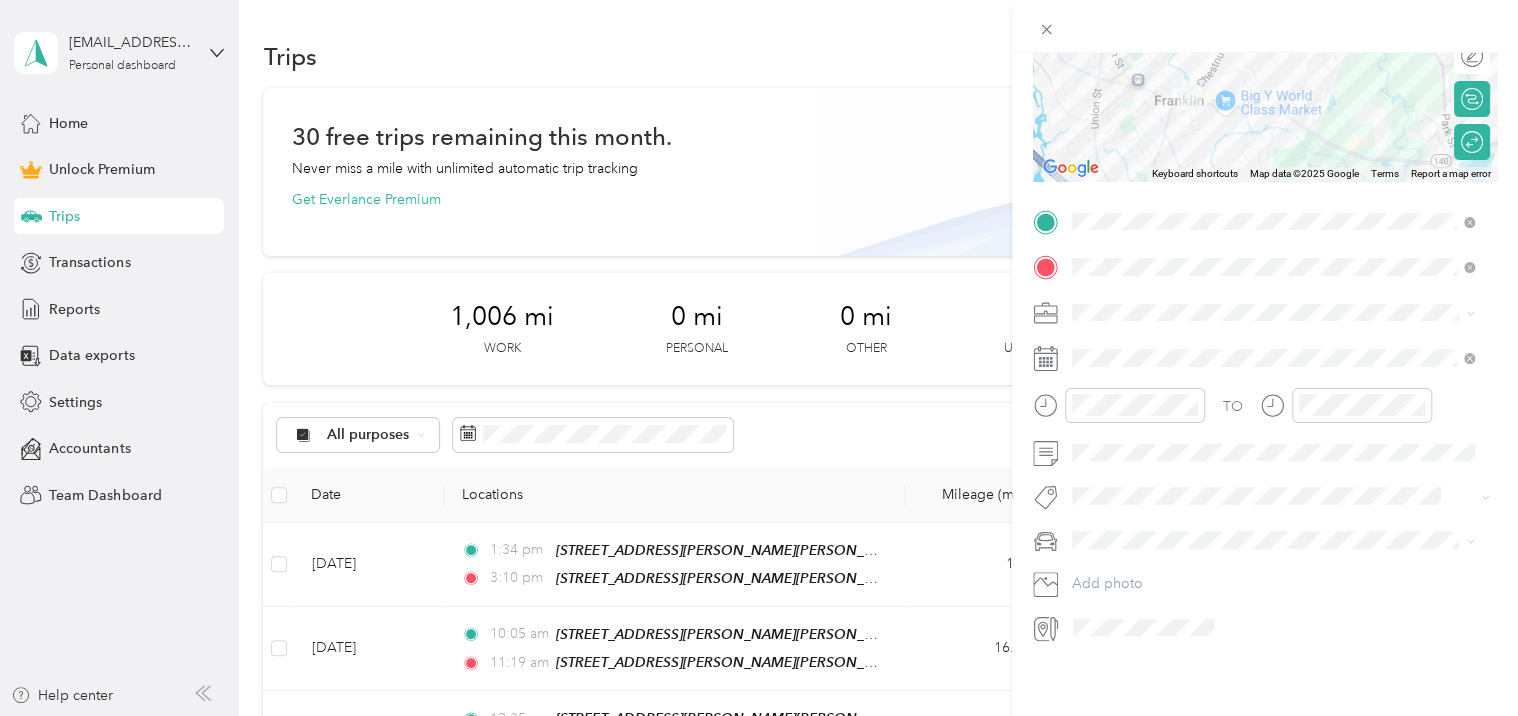 scroll, scrollTop: 0, scrollLeft: 0, axis: both 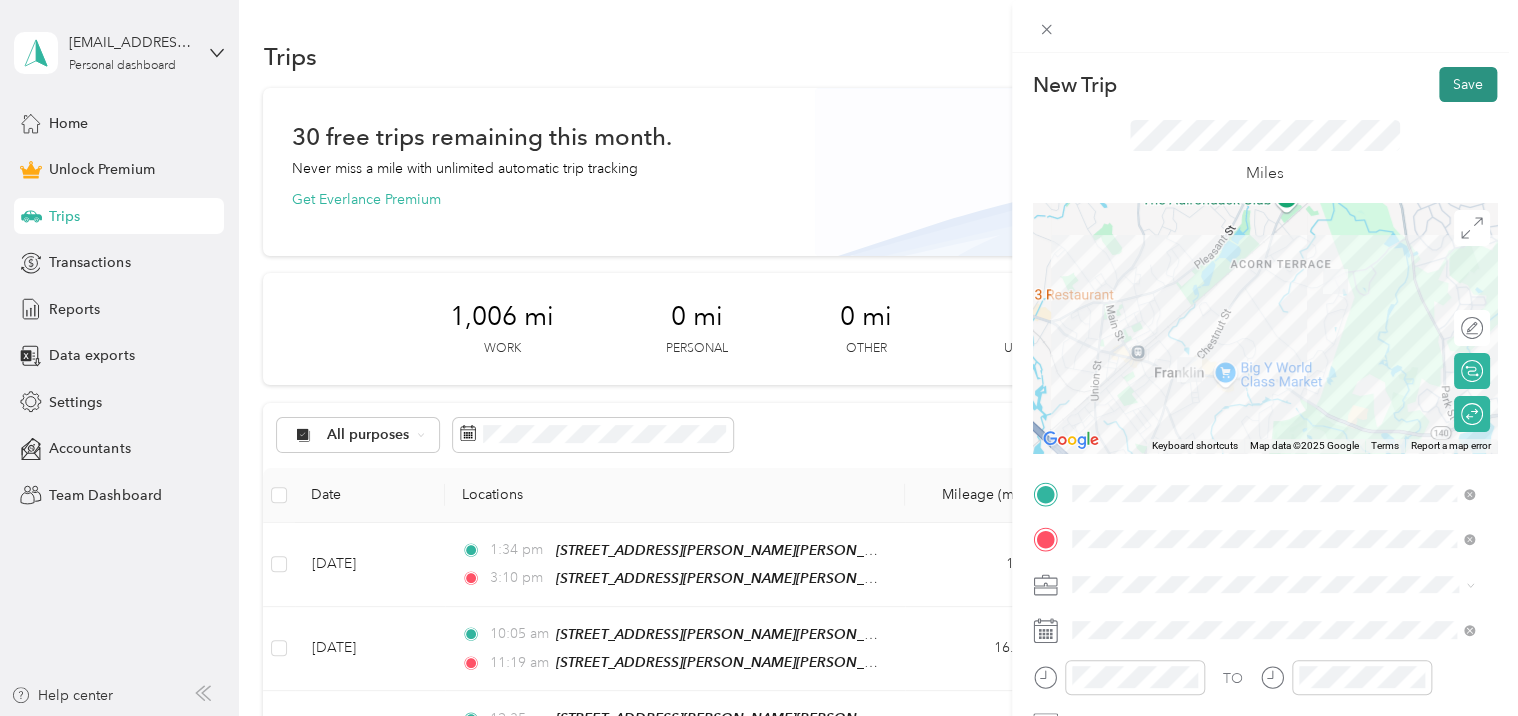 click on "Save" at bounding box center (1468, 84) 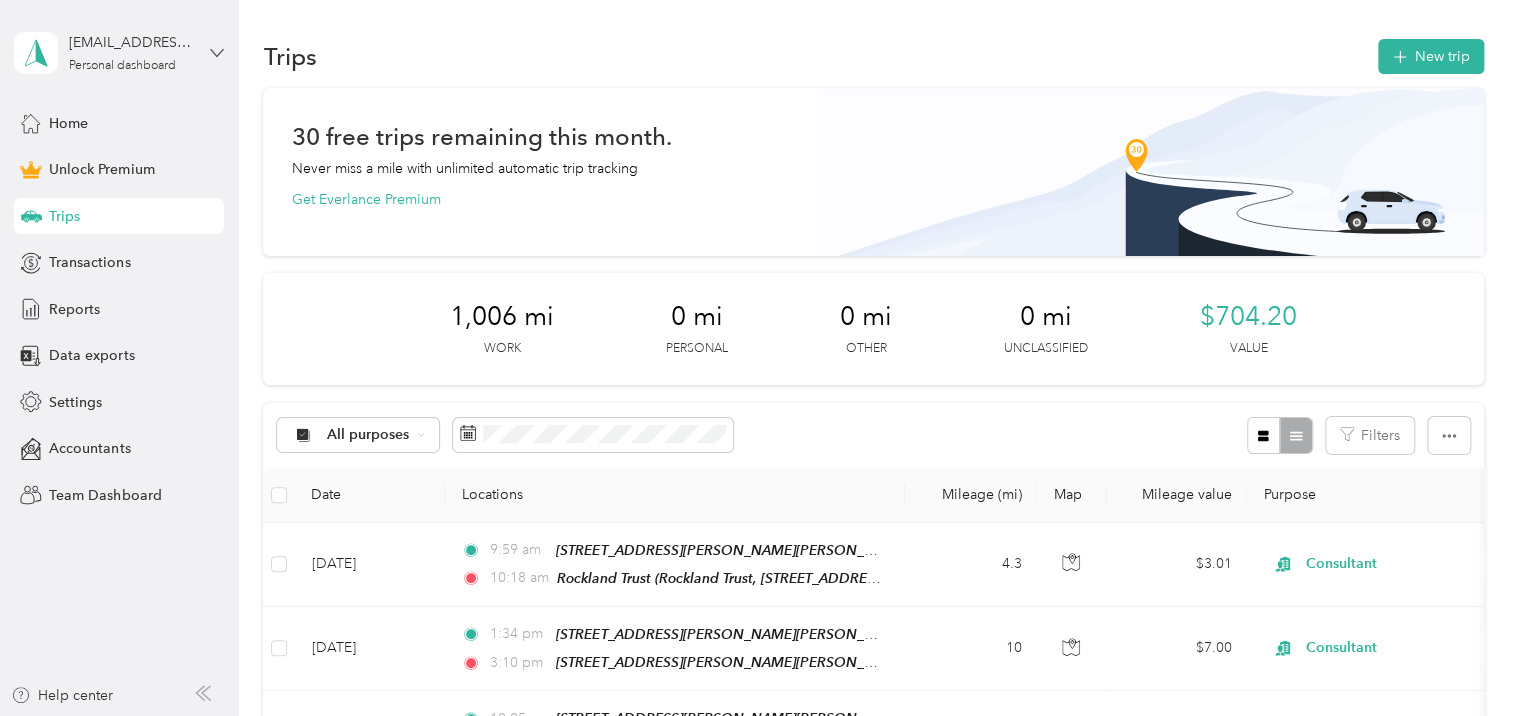 click 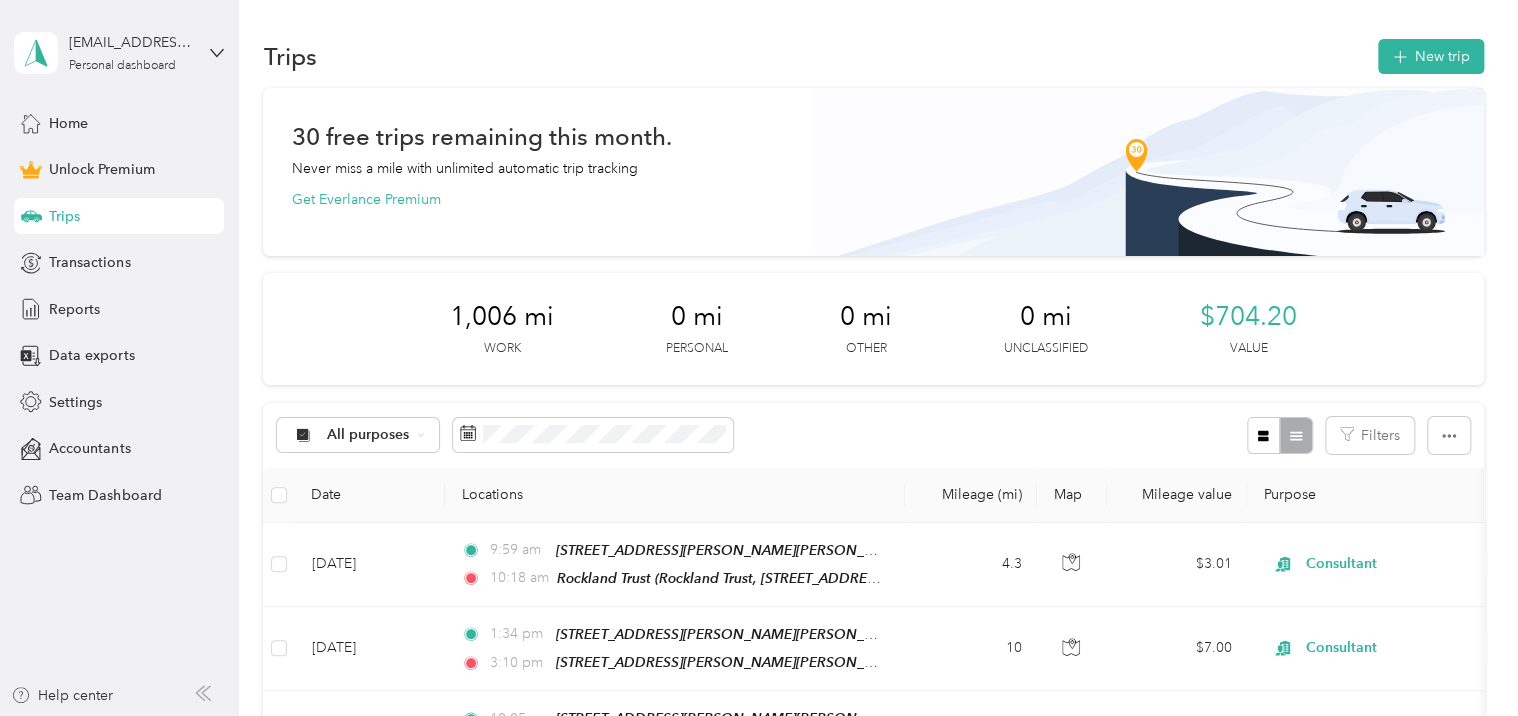 click on "Log out" at bounding box center (70, 162) 